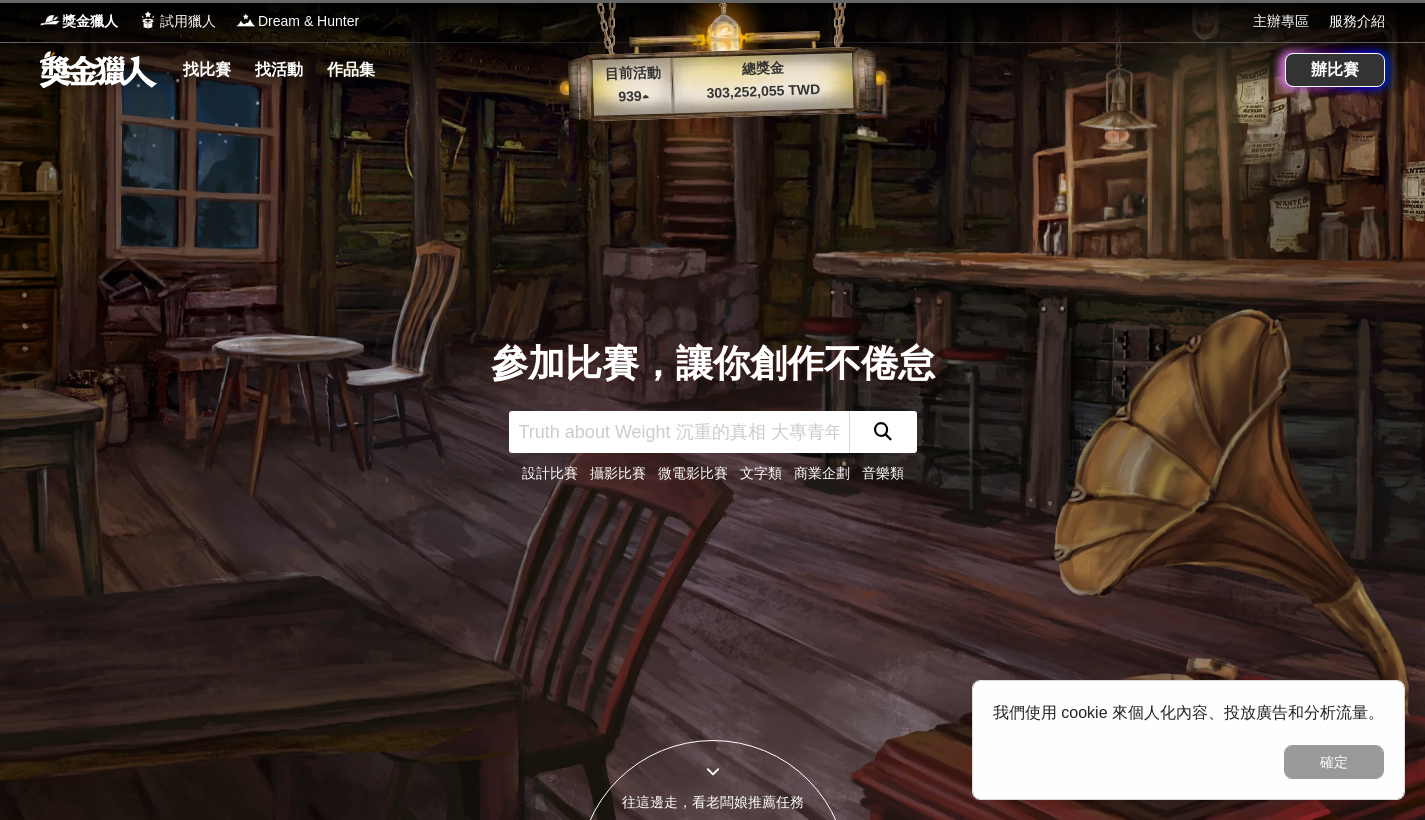 scroll, scrollTop: 0, scrollLeft: 0, axis: both 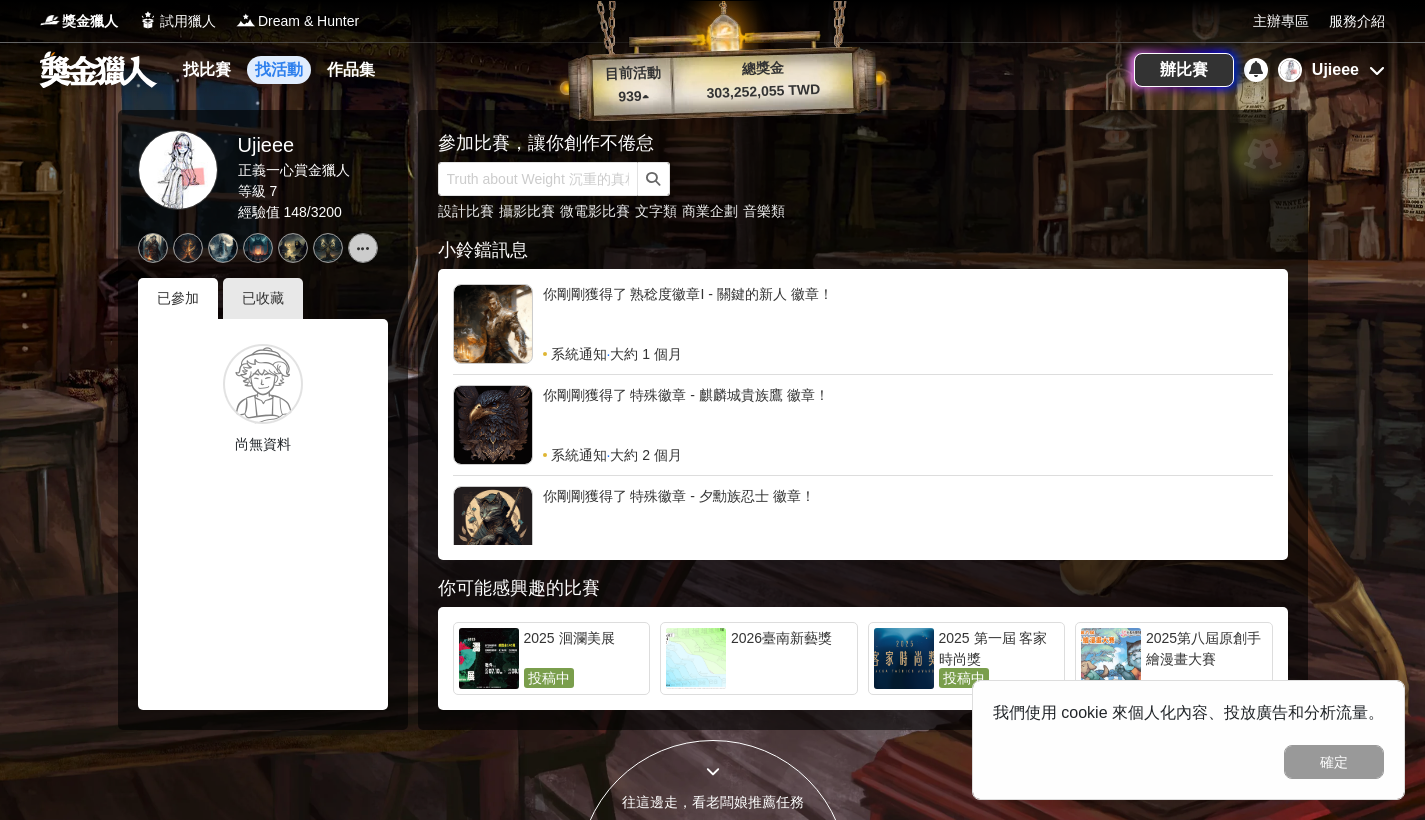 click on "找活動" at bounding box center (279, 70) 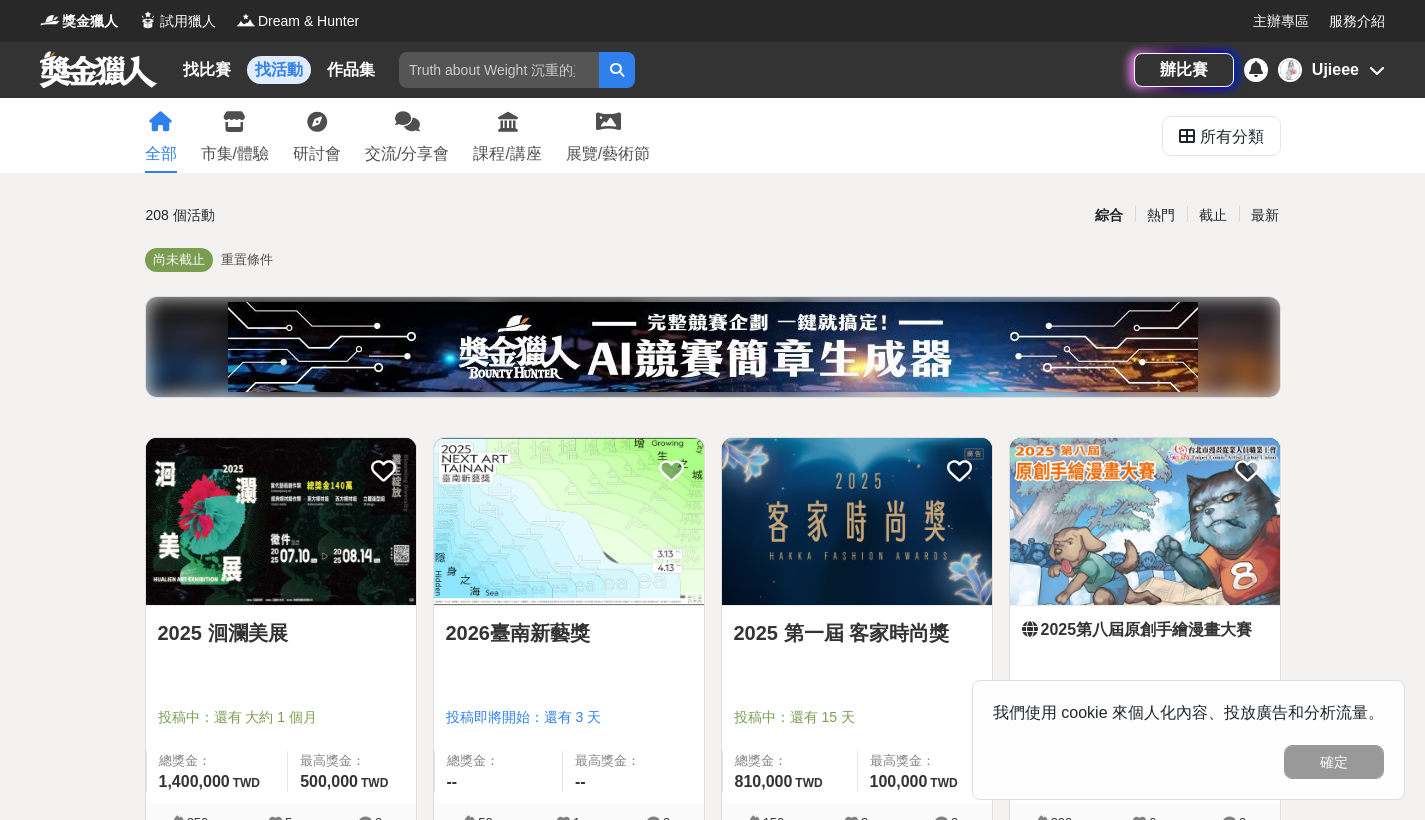 click at bounding box center (1377, 70) 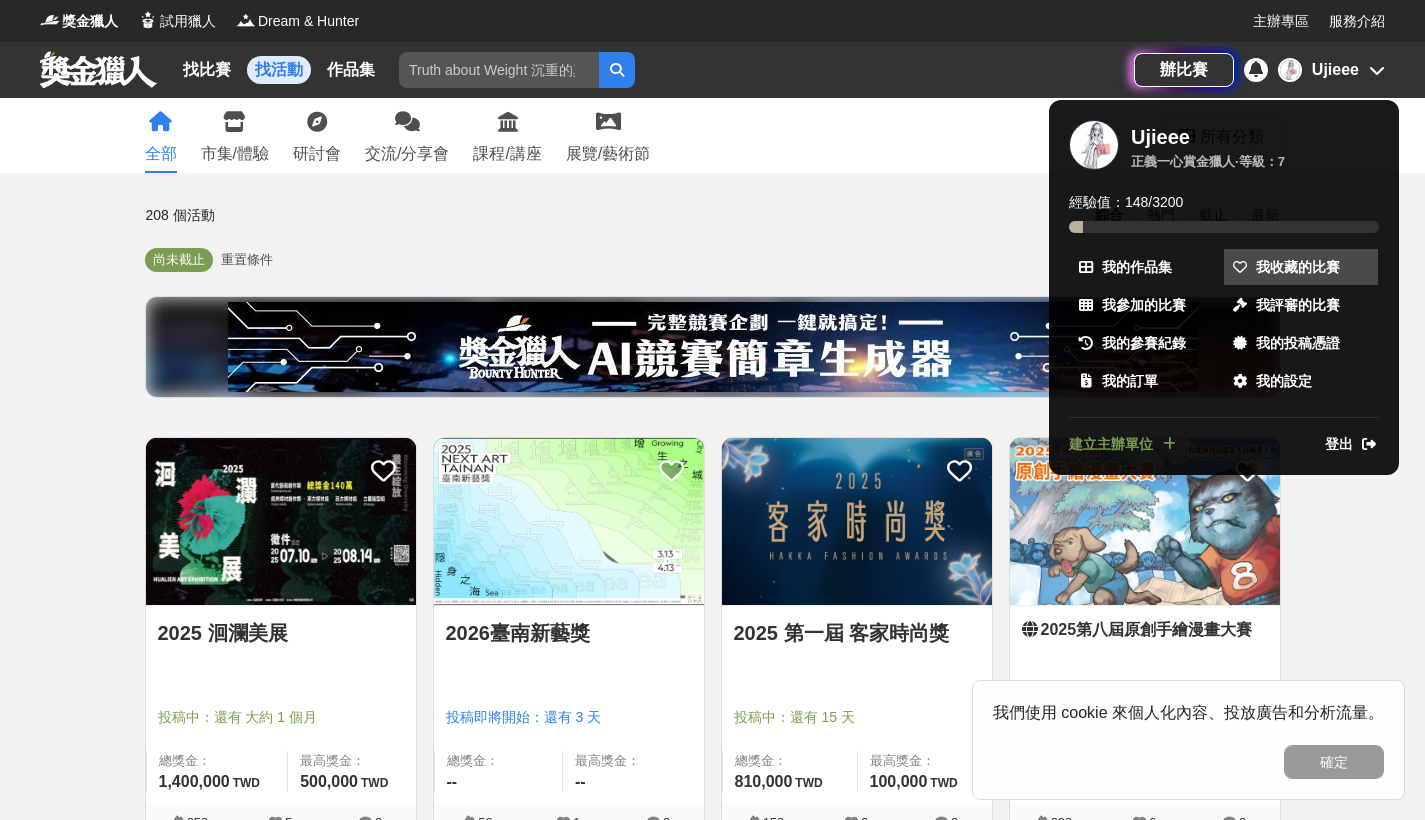 click on "我收藏的比賽" at bounding box center [1301, 267] 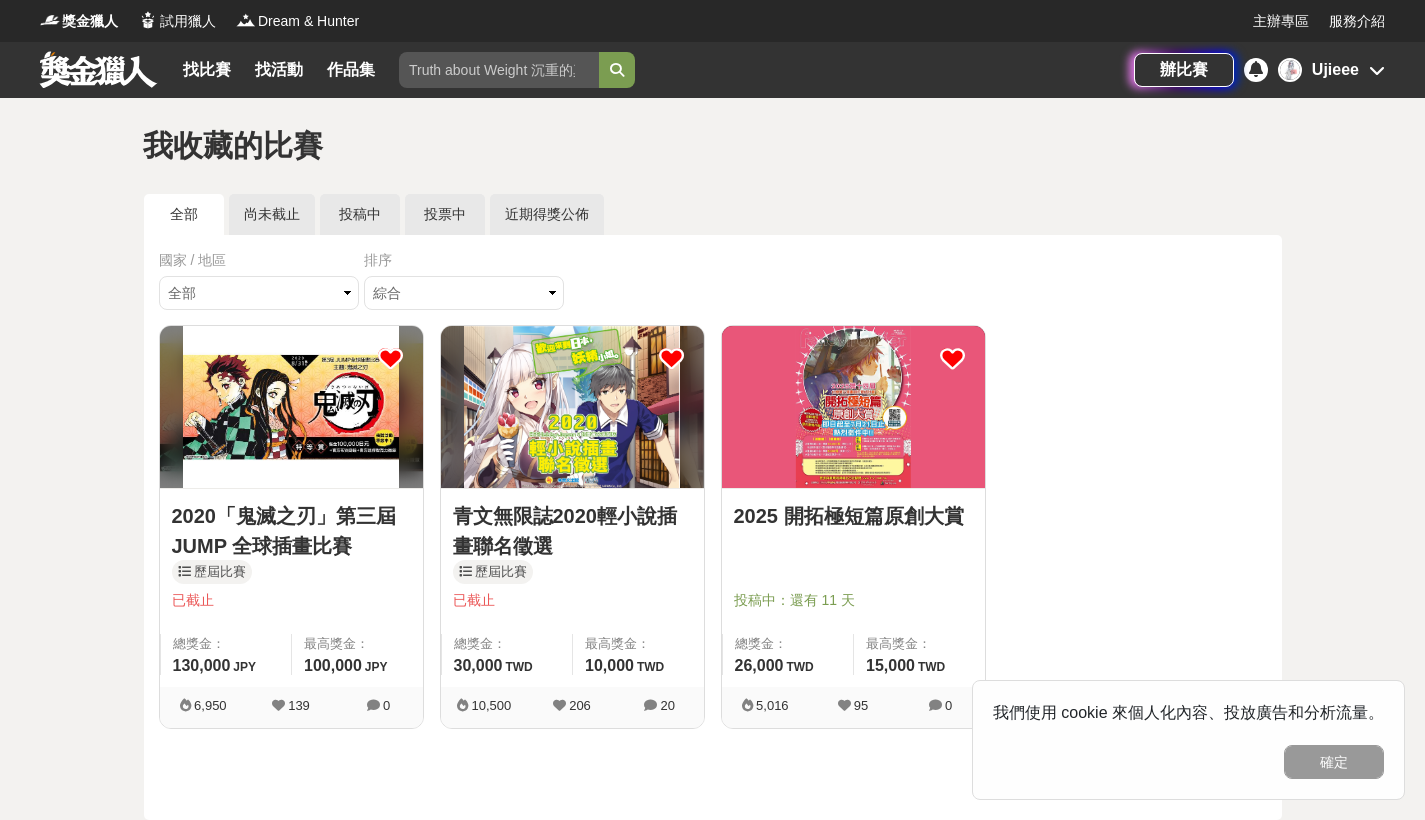 click at bounding box center (853, 407) 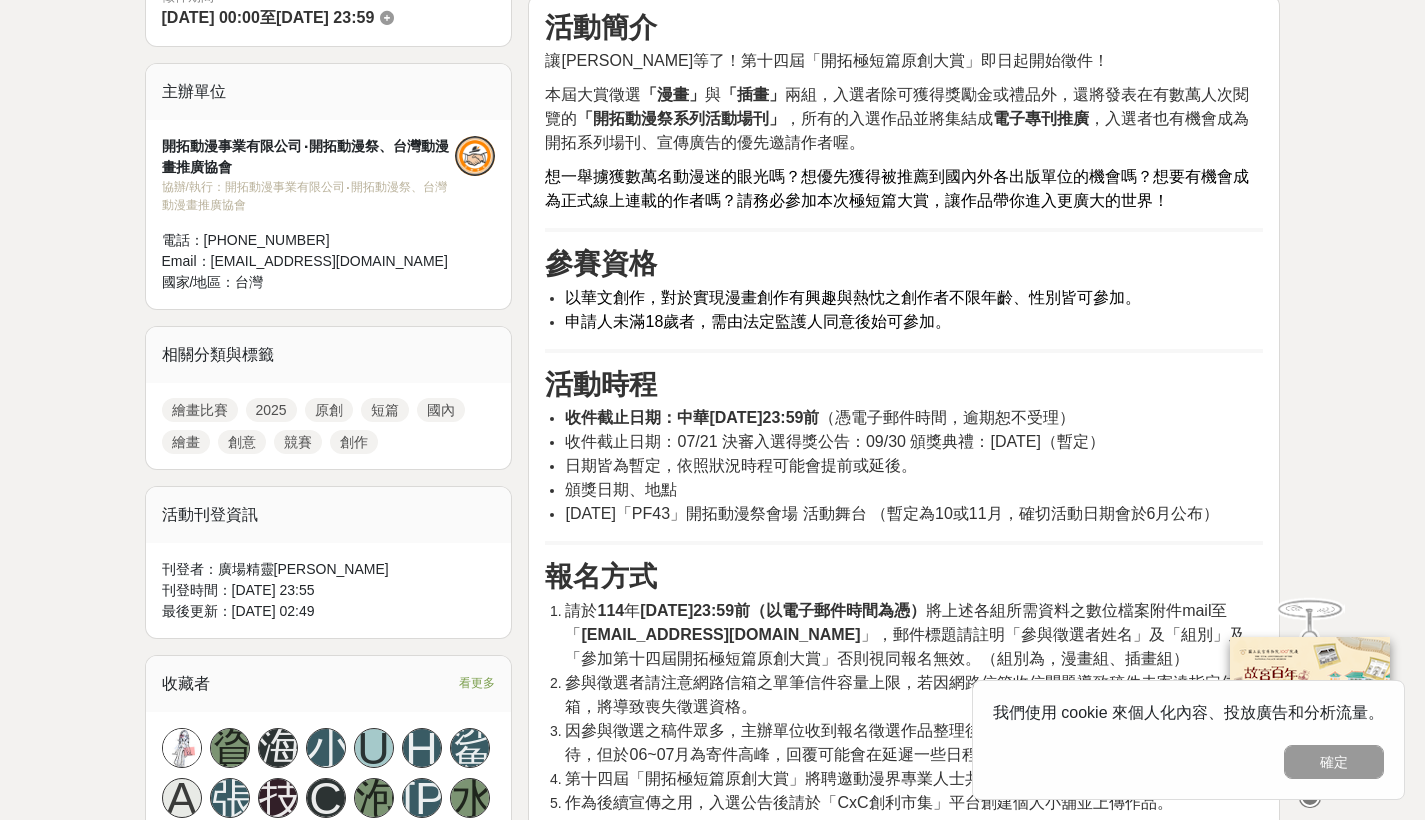 scroll, scrollTop: 0, scrollLeft: 0, axis: both 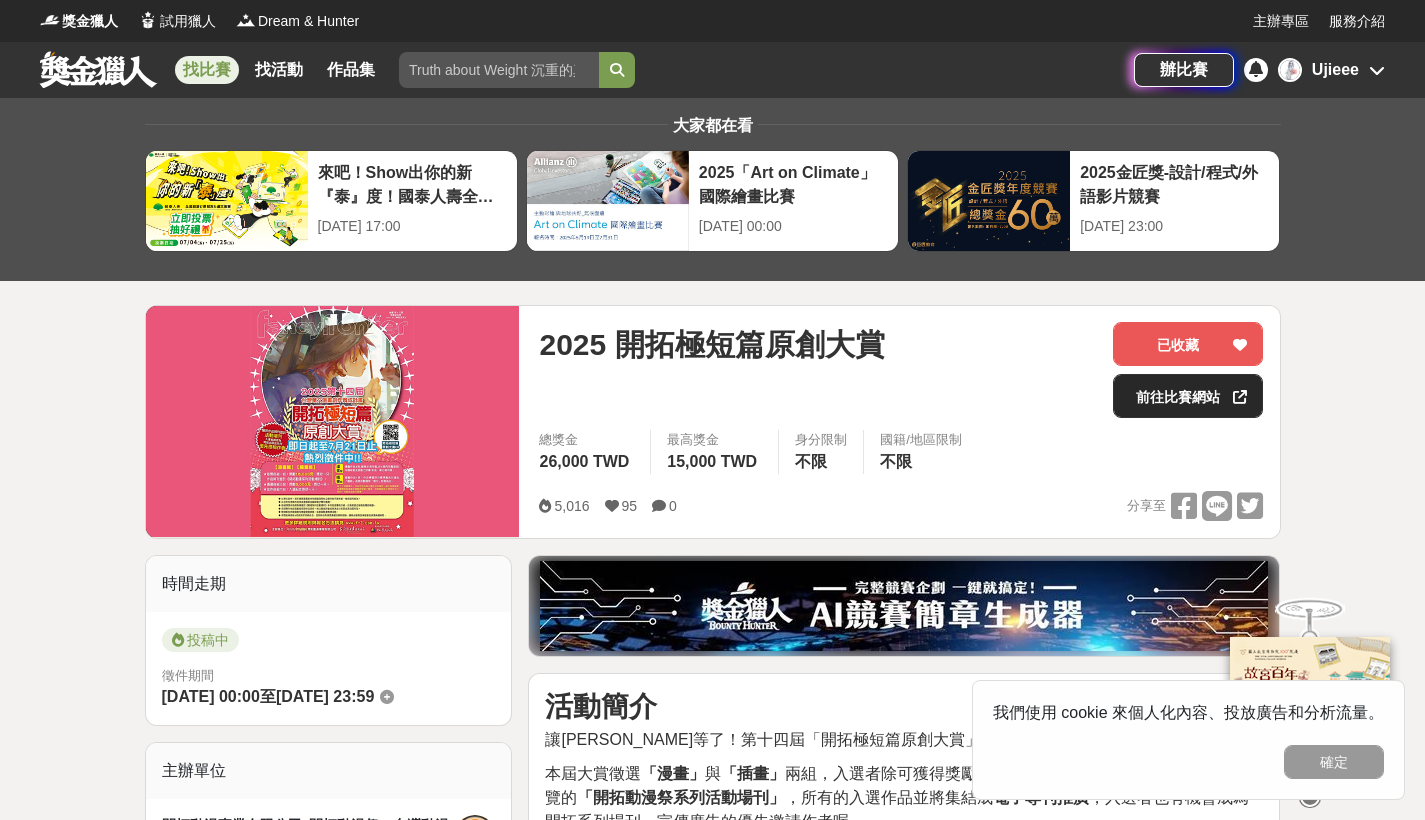 click on "前往比賽網站" at bounding box center [1188, 396] 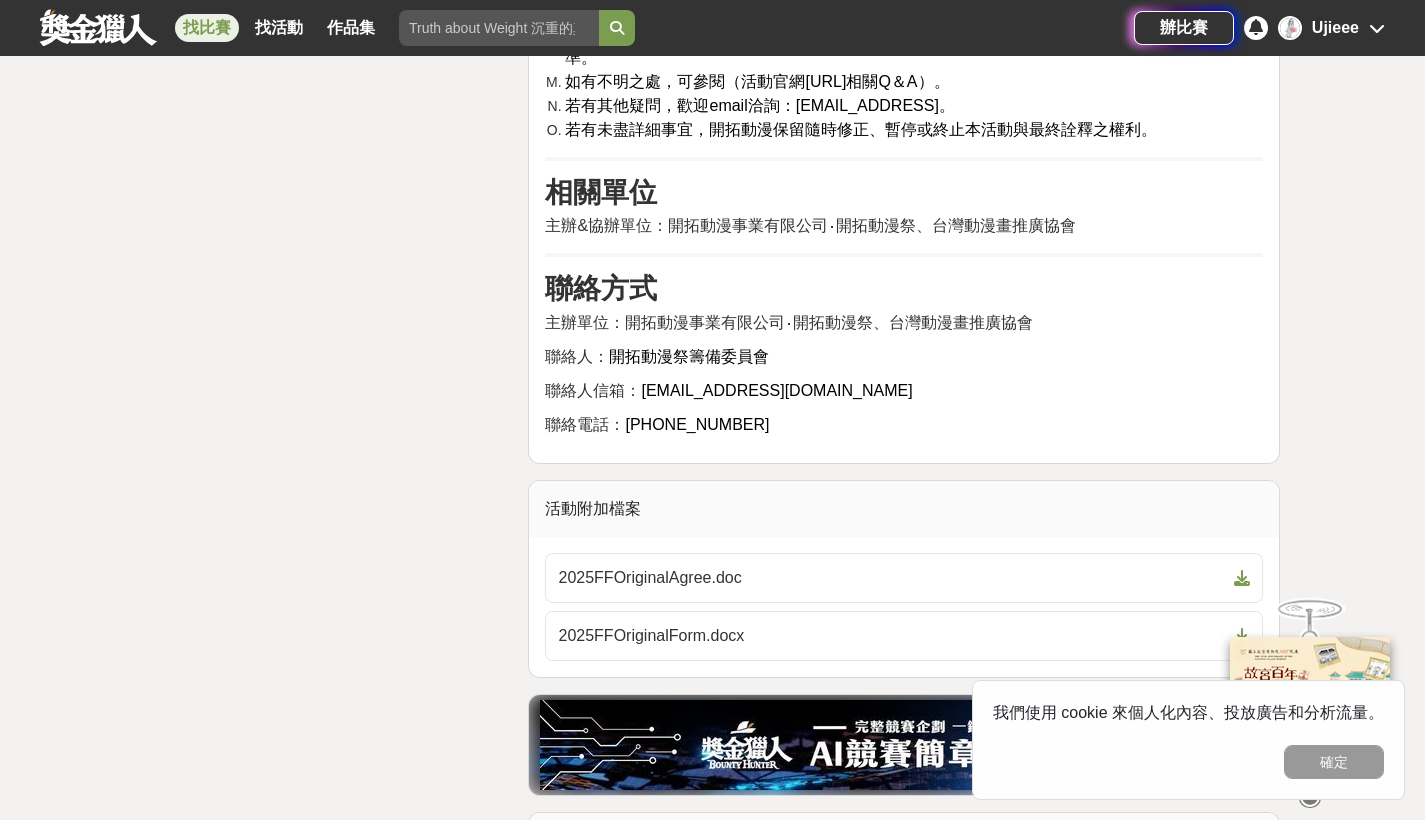 scroll, scrollTop: 5732, scrollLeft: 0, axis: vertical 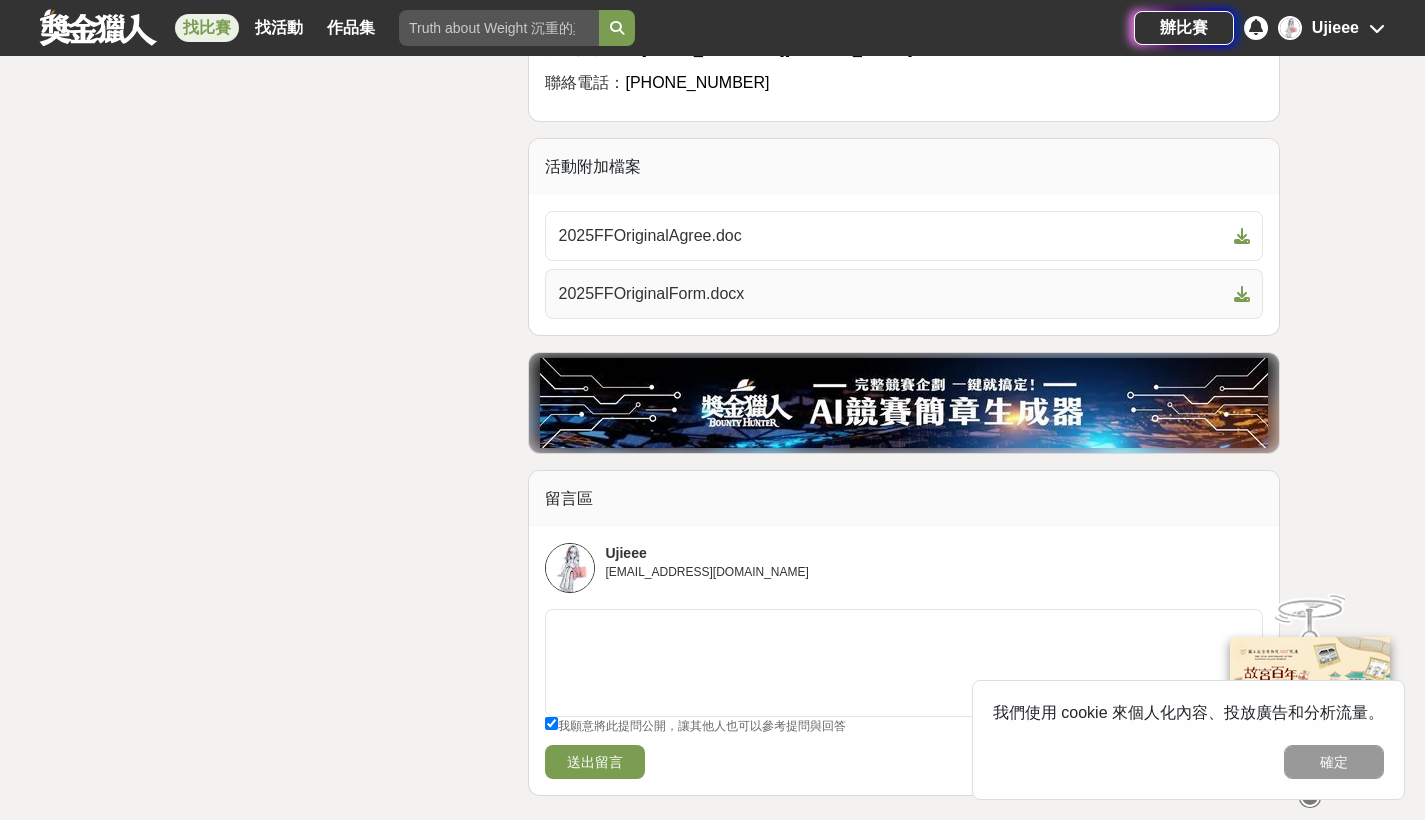 click on "2025FFOriginalForm.docx" at bounding box center (892, 294) 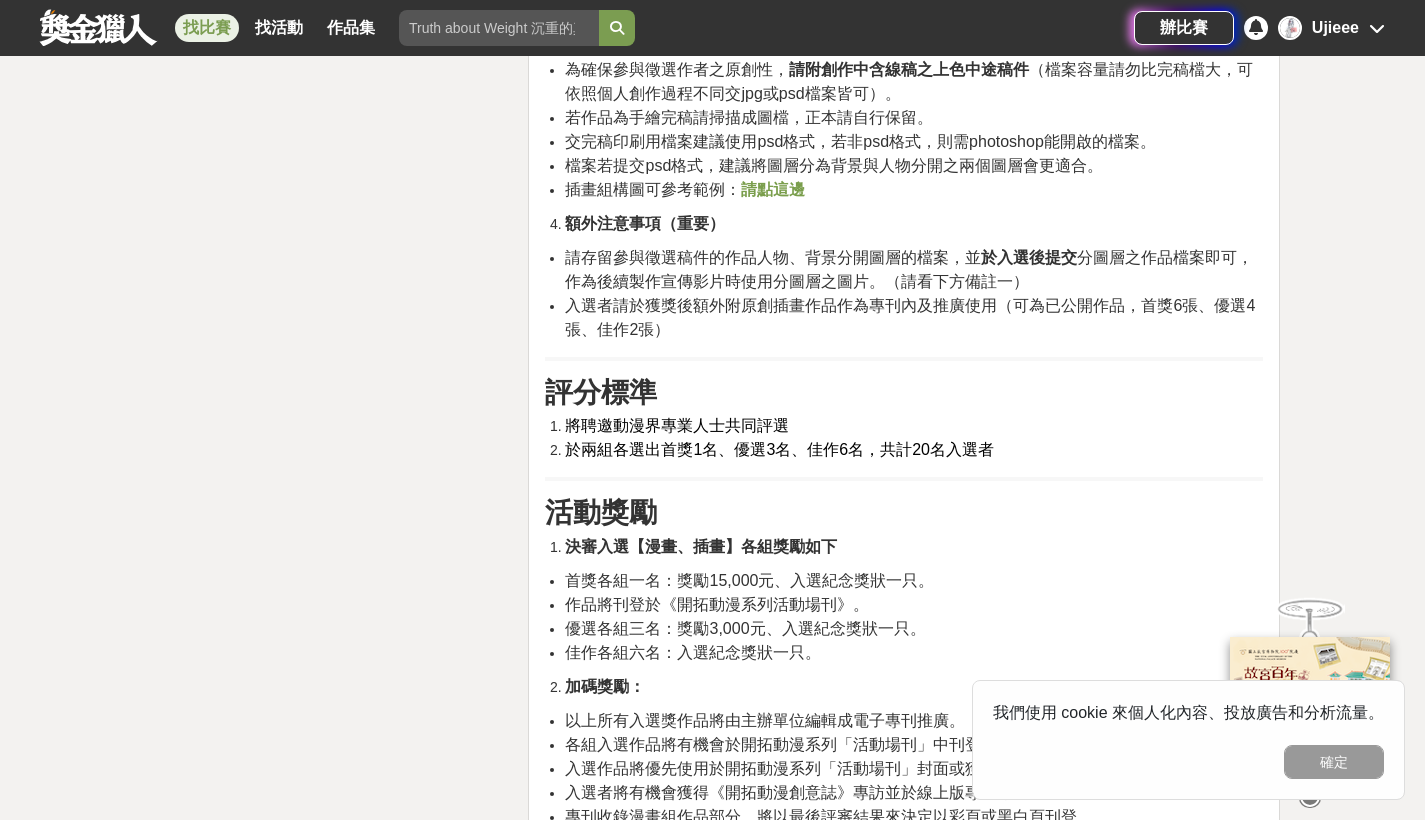 scroll, scrollTop: 3741, scrollLeft: 0, axis: vertical 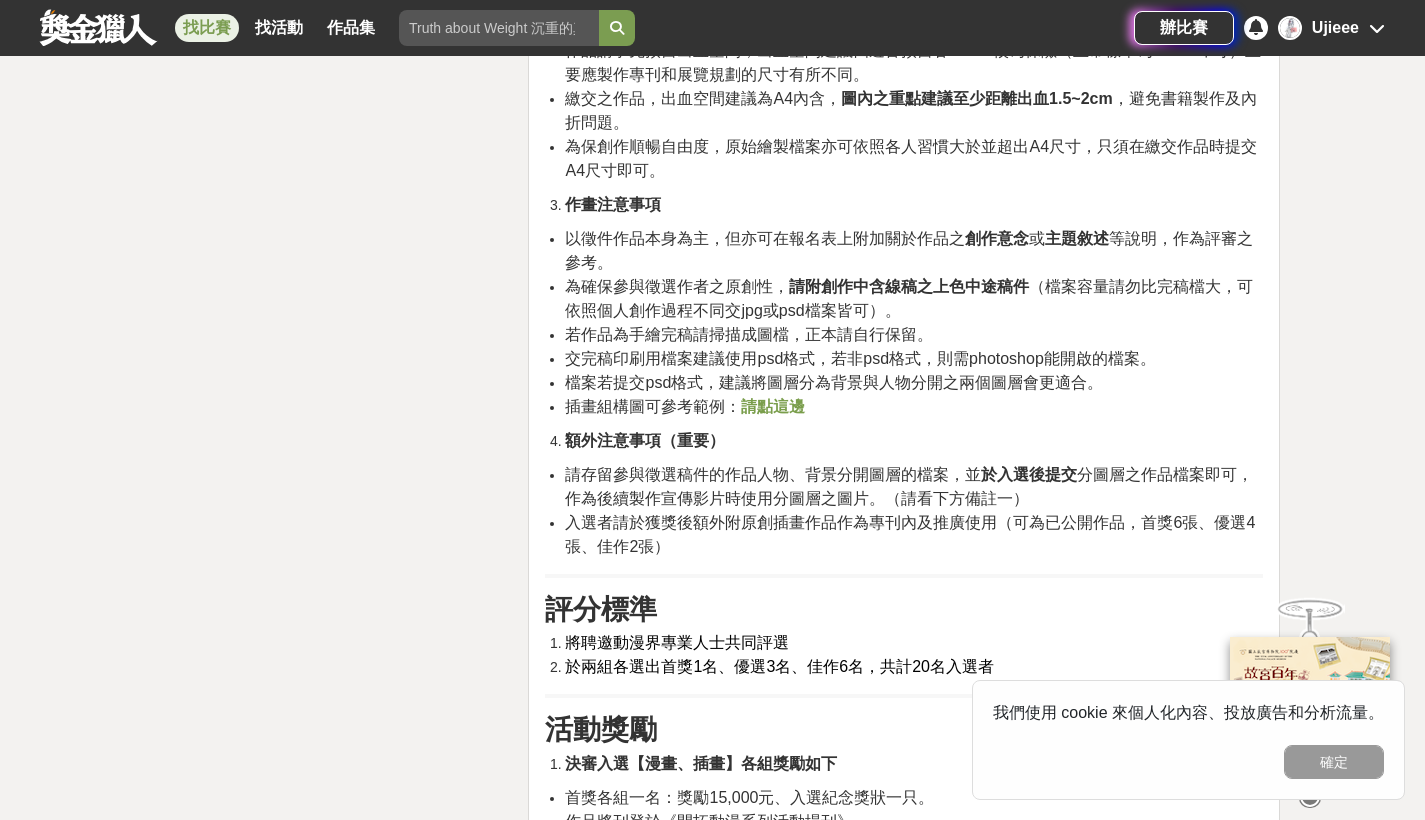 click on "請點這邊" at bounding box center [773, 406] 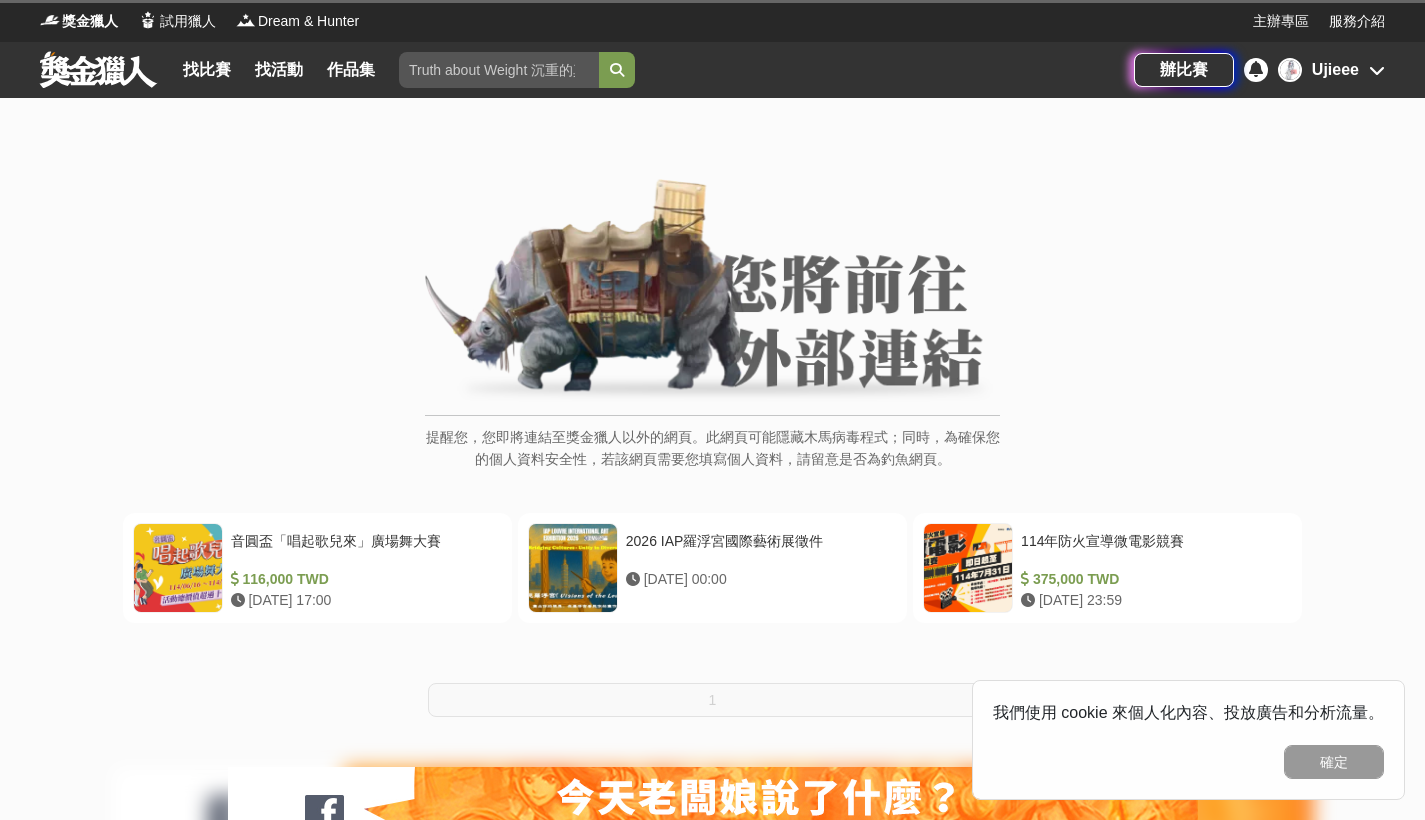 scroll, scrollTop: 0, scrollLeft: 0, axis: both 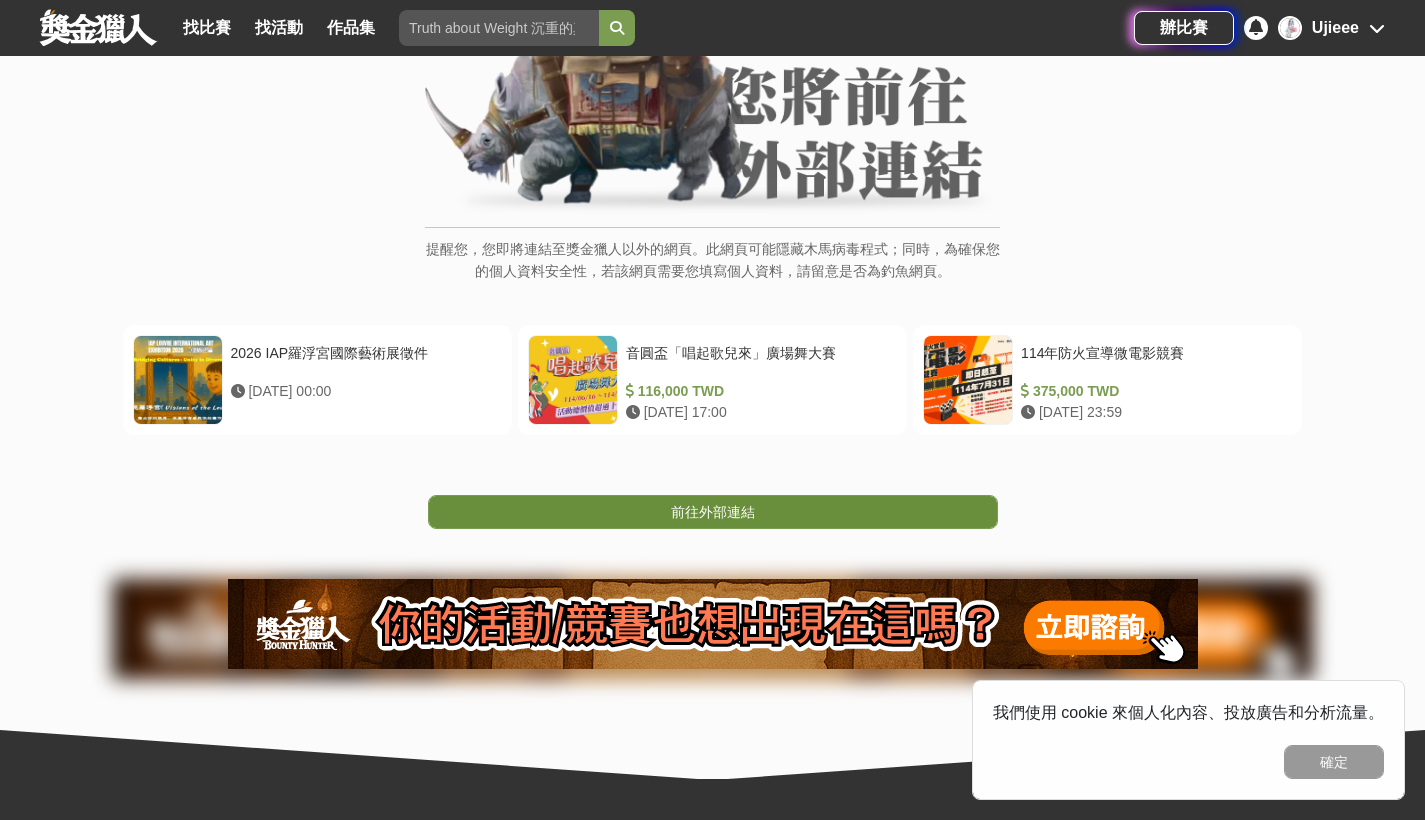 click on "前往外部連結" at bounding box center (713, 512) 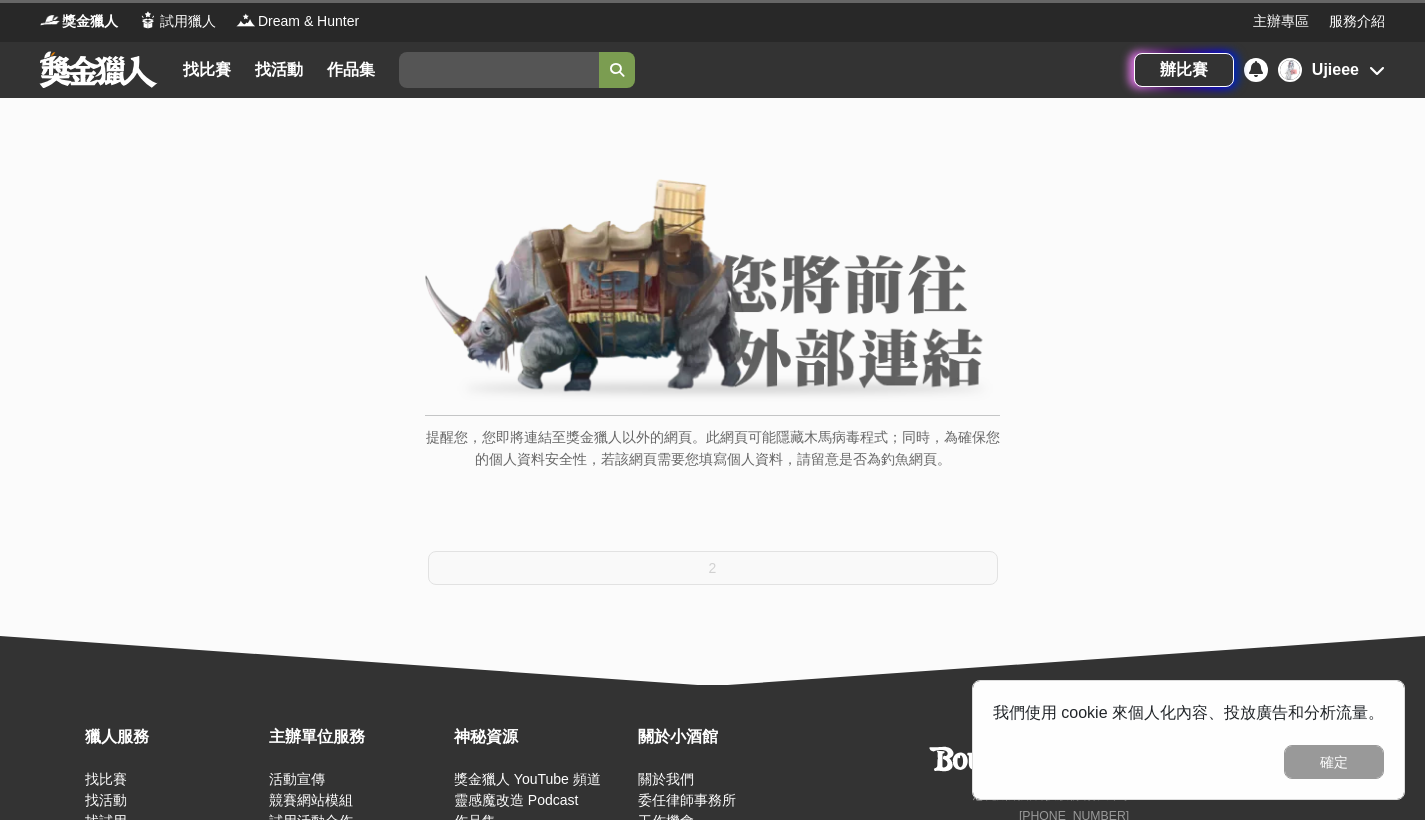 scroll, scrollTop: 0, scrollLeft: 0, axis: both 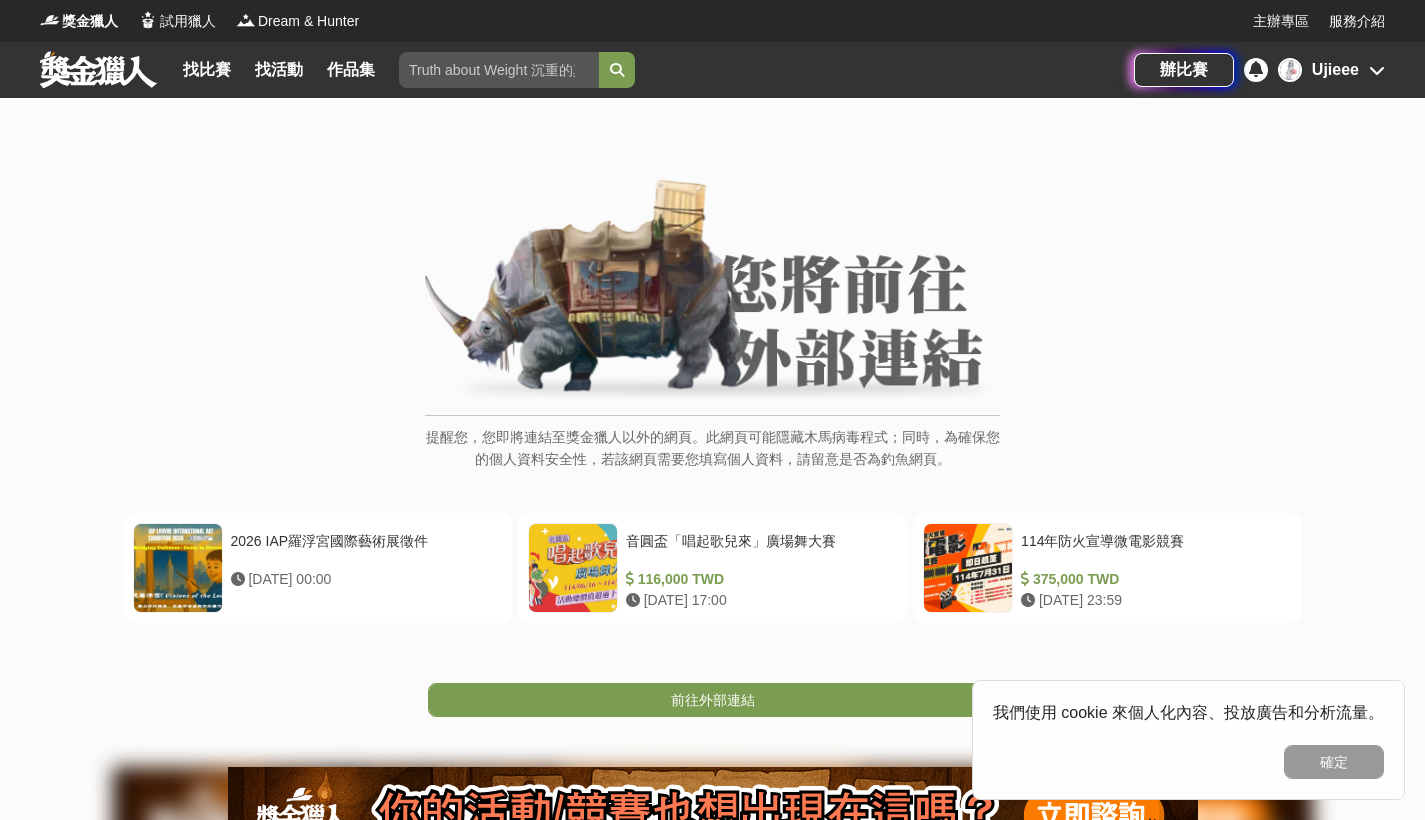 click on "前往外部連結" at bounding box center [713, 700] 